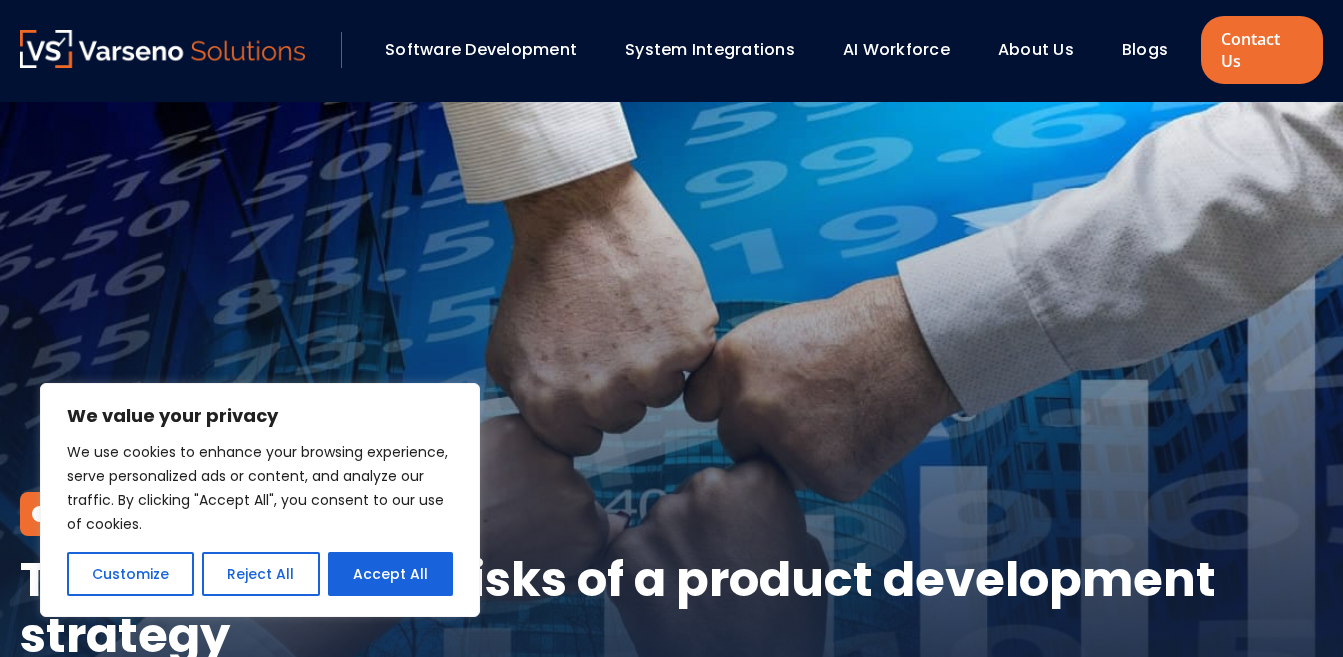 scroll, scrollTop: 0, scrollLeft: 0, axis: both 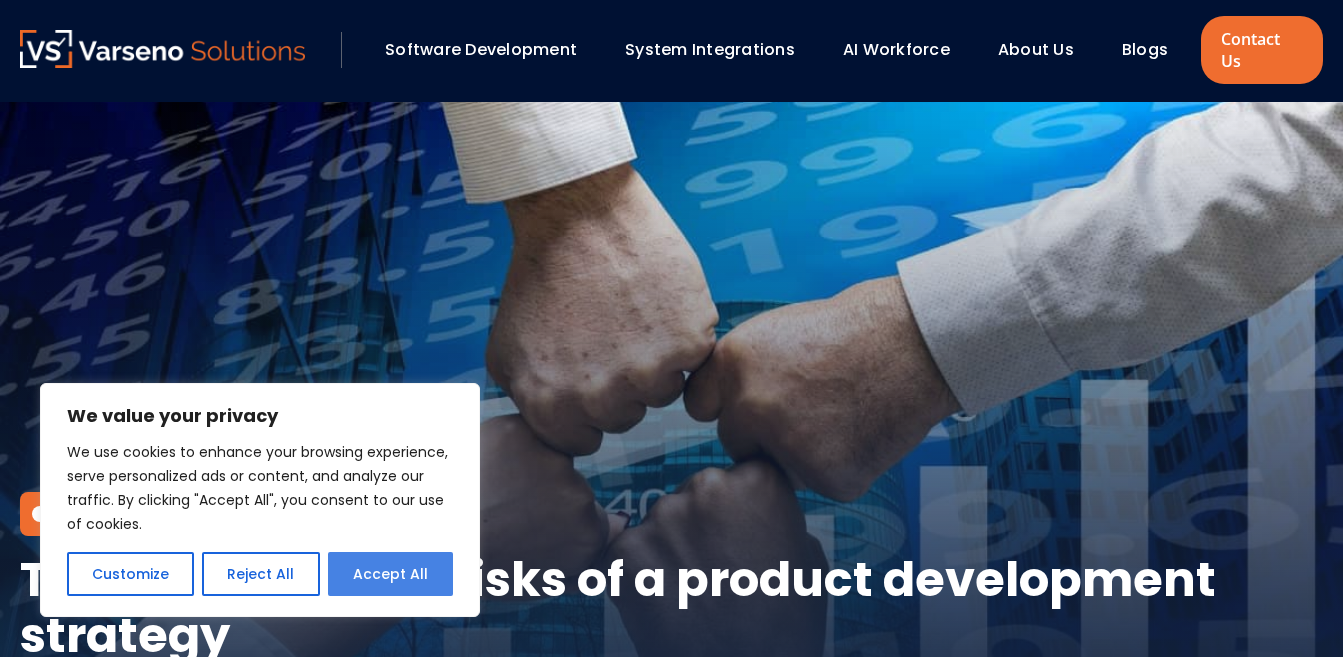click on "Accept All" at bounding box center [390, 574] 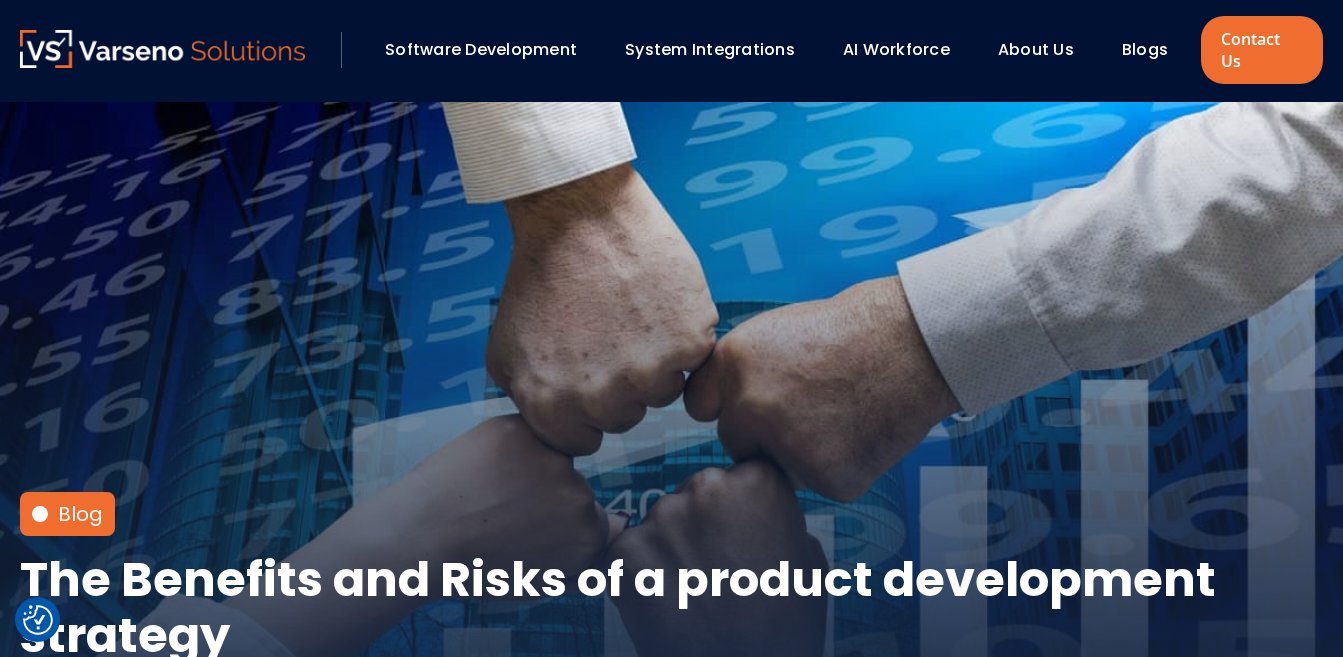 scroll, scrollTop: 575, scrollLeft: 0, axis: vertical 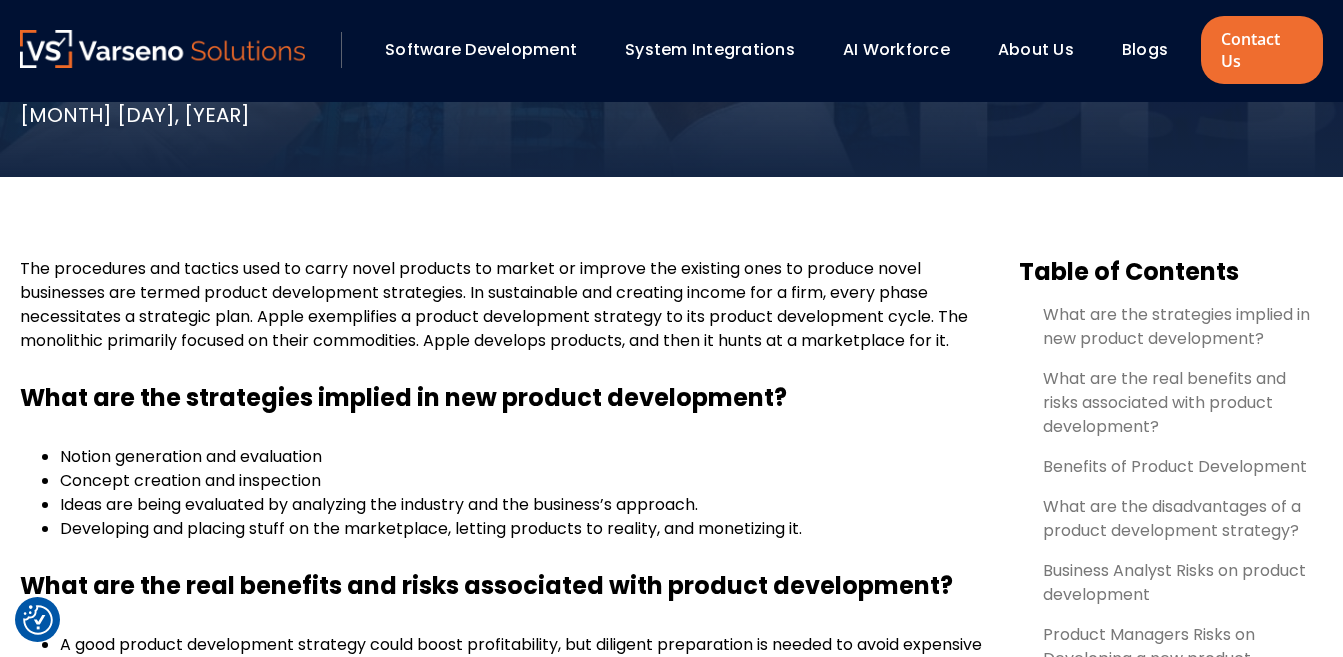 click on "The procedures and tactics used to carry novel products to market or improve the existing ones to produce novel businesses are termed product development strategies. In sustainable and creating income for a firm, every phase necessitates a strategic plan. Apple exemplifies a product development strategy to its product development cycle. The monolithic primarily focused on their commodities. Apple develops products, and then it hunts at a marketplace for it." at bounding box center (503, 305) 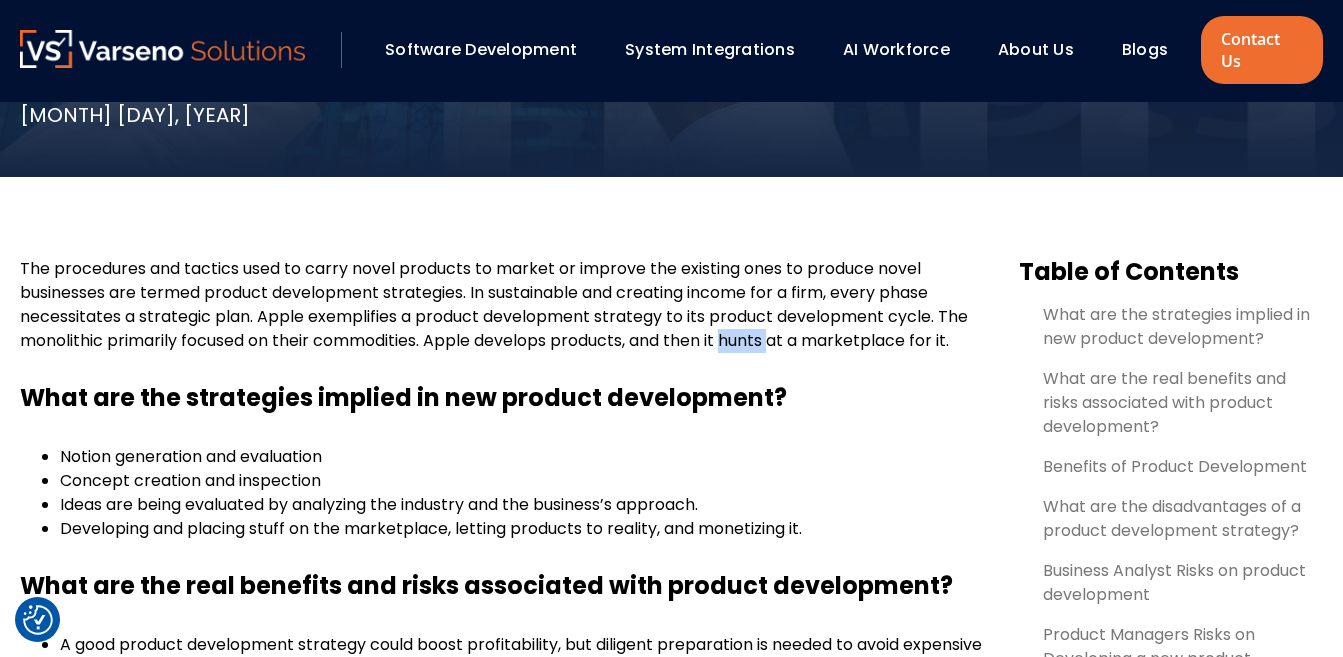 click on "The procedures and tactics used to carry novel products to market or improve the existing ones to produce novel businesses are termed product development strategies. In sustainable and creating income for a firm, every phase necessitates a strategic plan. Apple exemplifies a product development strategy to its product development cycle. The monolithic primarily focused on their commodities. Apple develops products, and then it hunts at a marketplace for it." at bounding box center (503, 305) 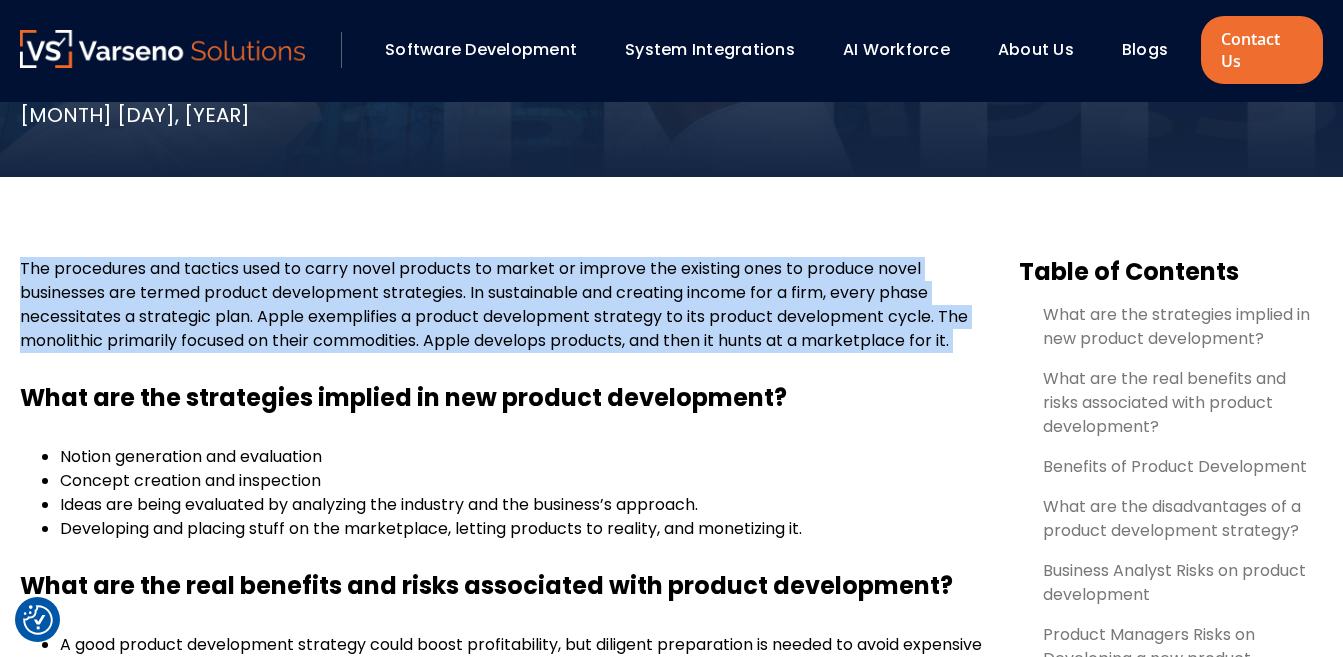 click on "The procedures and tactics used to carry novel products to market or improve the existing ones to produce novel businesses are termed product development strategies. In sustainable and creating income for a firm, every phase necessitates a strategic plan. Apple exemplifies a product development strategy to its product development cycle. The monolithic primarily focused on their commodities. Apple develops products, and then it hunts at a marketplace for it." at bounding box center (503, 305) 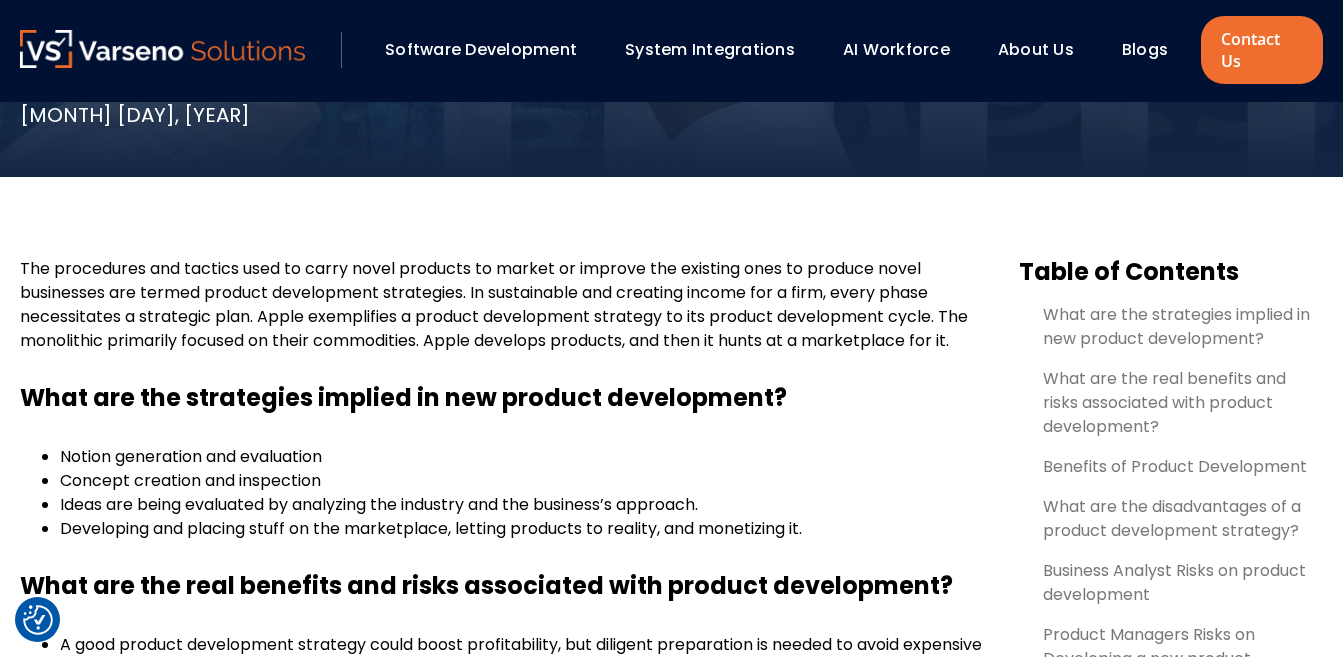 click on "The procedures and tactics used to carry novel products to market or improve the existing ones to produce novel businesses are termed product development strategies. In sustainable and creating income for a firm, every phase necessitates a strategic plan. Apple exemplifies a product development strategy to its product development cycle. The monolithic primarily focused on their commodities. Apple develops products, and then it hunts at a marketplace for it.
What are the strategies implied in new product development?
Notion generation and evaluation
Concept creation and inspection
Ideas are being evaluated by analyzing the industry and the business’s approach.
Developing and placing stuff on the marketplace, letting products to reality, and monetizing it.
What are the real benefits and risks associated with product development?
A good product development strategy could boost profitability, but diligent preparation is needed to avoid expensive errors." at bounding box center (503, 1136) 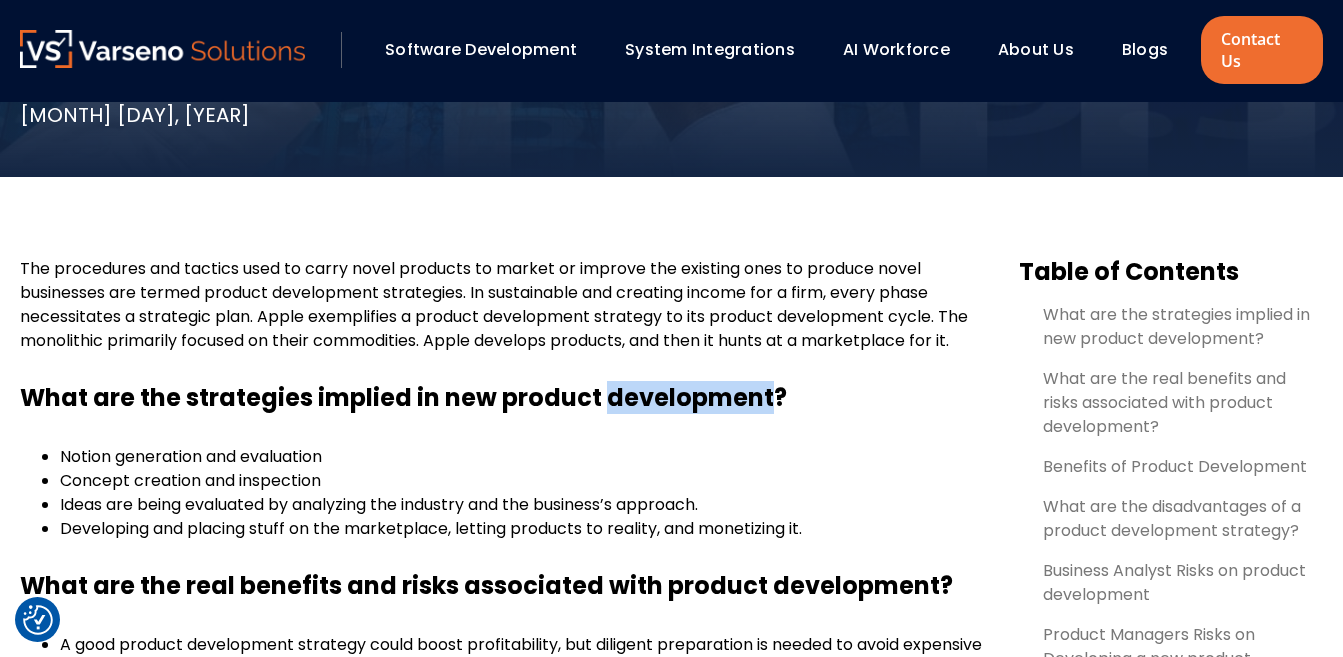 click on "The procedures and tactics used to carry novel products to market or improve the existing ones to produce novel businesses are termed product development strategies. In sustainable and creating income for a firm, every phase necessitates a strategic plan. Apple exemplifies a product development strategy to its product development cycle. The monolithic primarily focused on their commodities. Apple develops products, and then it hunts at a marketplace for it.
What are the strategies implied in new product development?
Notion generation and evaluation
Concept creation and inspection
Ideas are being evaluated by analyzing the industry and the business’s approach.
Developing and placing stuff on the marketplace, letting products to reality, and monetizing it.
What are the real benefits and risks associated with product development?
A good product development strategy could boost profitability, but diligent preparation is needed to avoid expensive errors." at bounding box center [503, 1136] 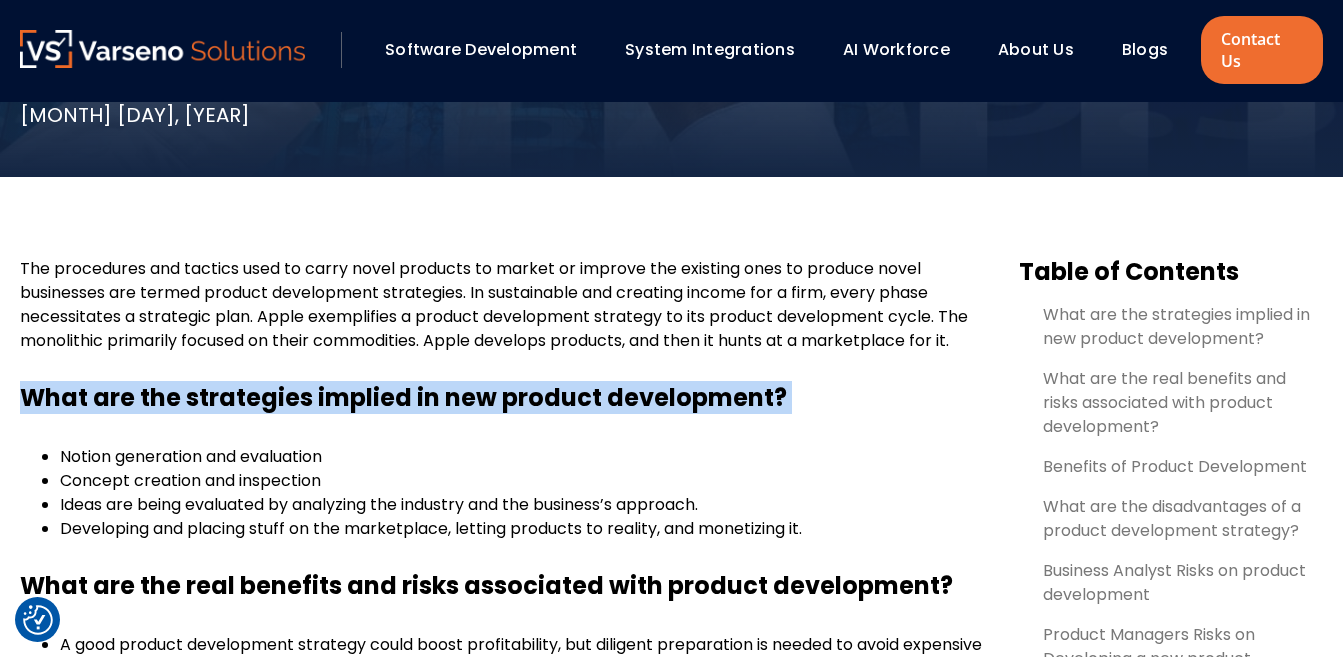 click on "The procedures and tactics used to carry novel products to market or improve the existing ones to produce novel businesses are termed product development strategies. In sustainable and creating income for a firm, every phase necessitates a strategic plan. Apple exemplifies a product development strategy to its product development cycle. The monolithic primarily focused on their commodities. Apple develops products, and then it hunts at a marketplace for it.
What are the strategies implied in new product development?
Notion generation and evaluation
Concept creation and inspection
Ideas are being evaluated by analyzing the industry and the business’s approach.
Developing and placing stuff on the marketplace, letting products to reality, and monetizing it.
What are the real benefits and risks associated with product development?
A good product development strategy could boost profitability, but diligent preparation is needed to avoid expensive errors." at bounding box center (503, 1136) 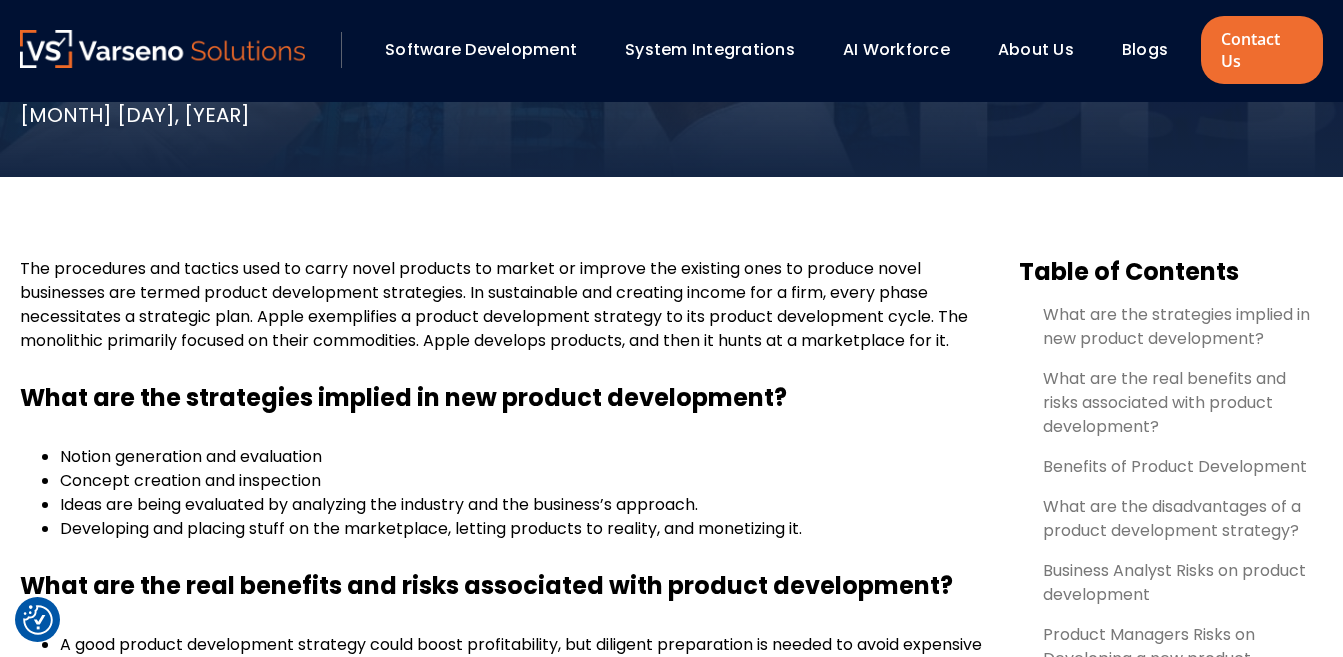 click on "The procedures and tactics used to carry novel products to market or improve the existing ones to produce novel businesses are termed product development strategies. In sustainable and creating income for a firm, every phase necessitates a strategic plan. Apple exemplifies a product development strategy to its product development cycle. The monolithic primarily focused on their commodities. Apple develops products, and then it hunts at a marketplace for it.
What are the strategies implied in new product development?
Notion generation and evaluation
Concept creation and inspection
Ideas are being evaluated by analyzing the industry and the business’s approach.
Developing and placing stuff on the marketplace, letting products to reality, and monetizing it.
What are the real benefits and risks associated with product development?
A good product development strategy could boost profitability, but diligent preparation is needed to avoid expensive errors." at bounding box center [503, 1136] 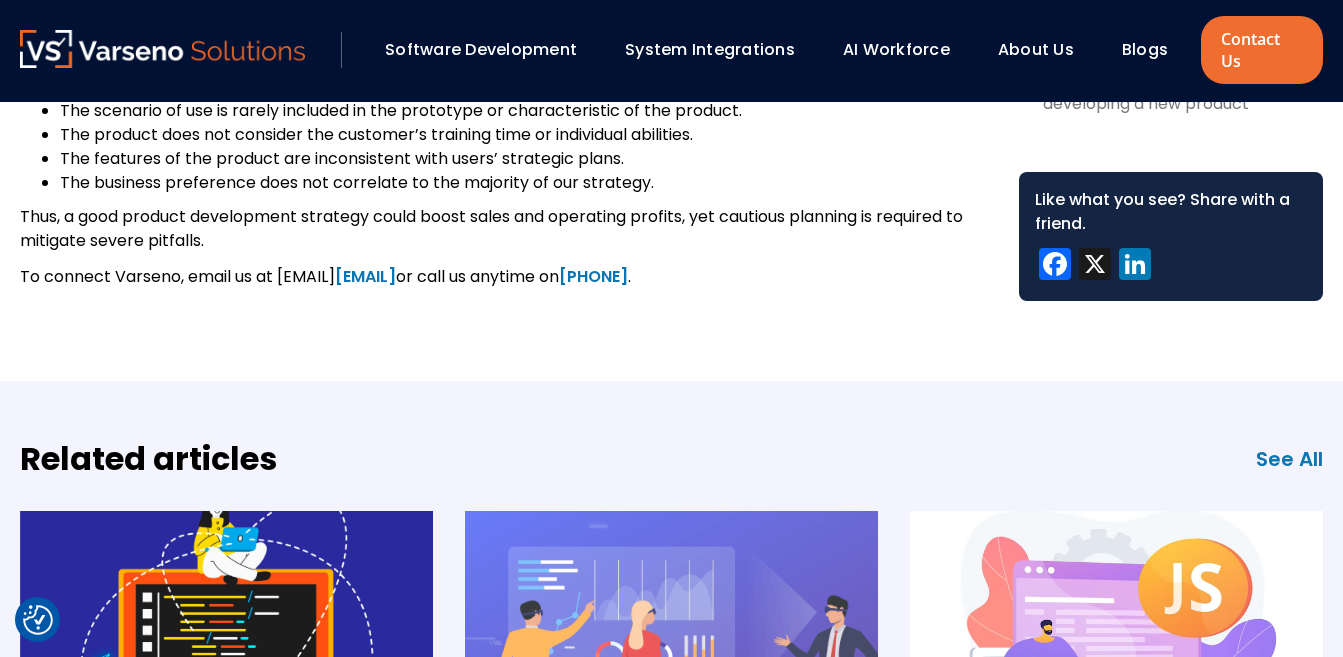 scroll, scrollTop: 2356, scrollLeft: 0, axis: vertical 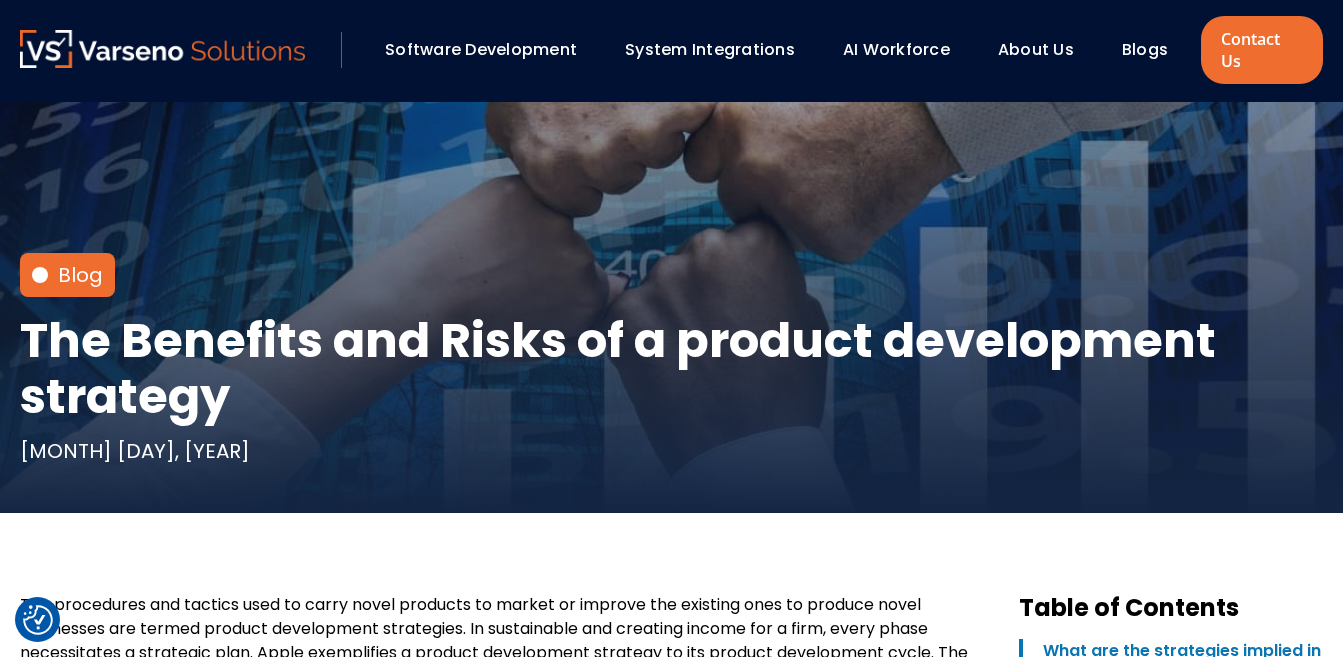click on "The Benefits and Risks of a product development strategy" at bounding box center [671, 369] 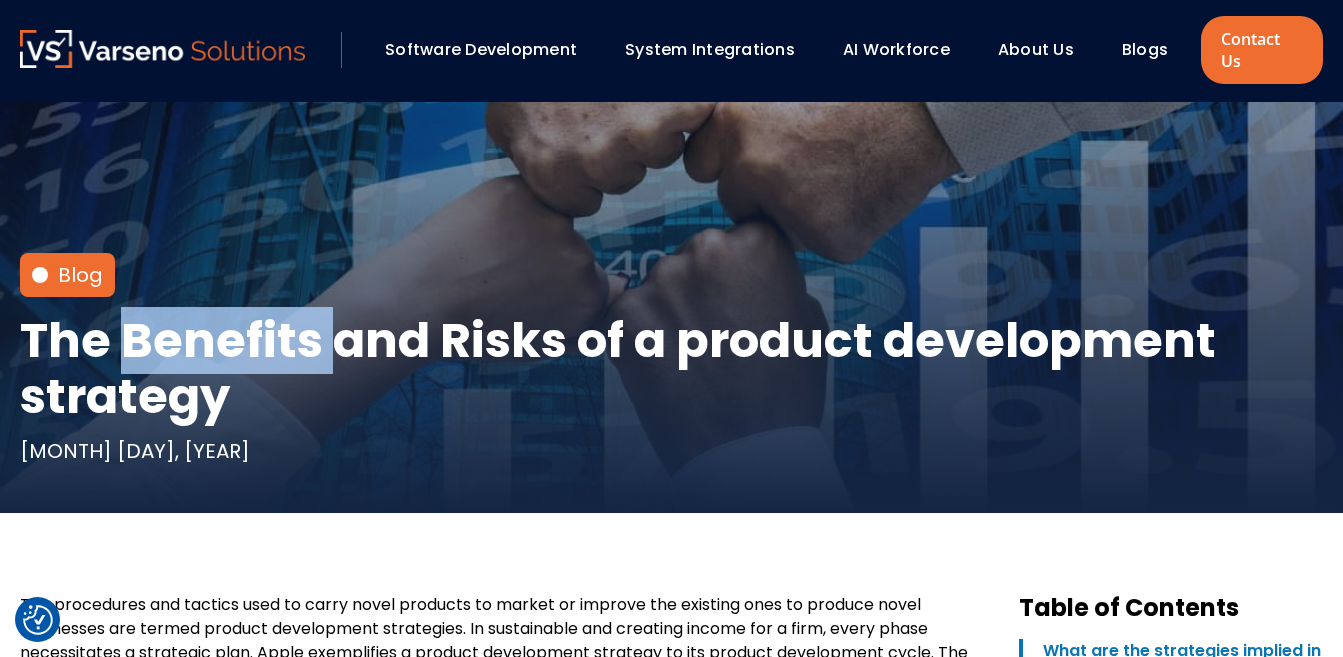 click on "The Benefits and Risks of a product development strategy" at bounding box center [671, 369] 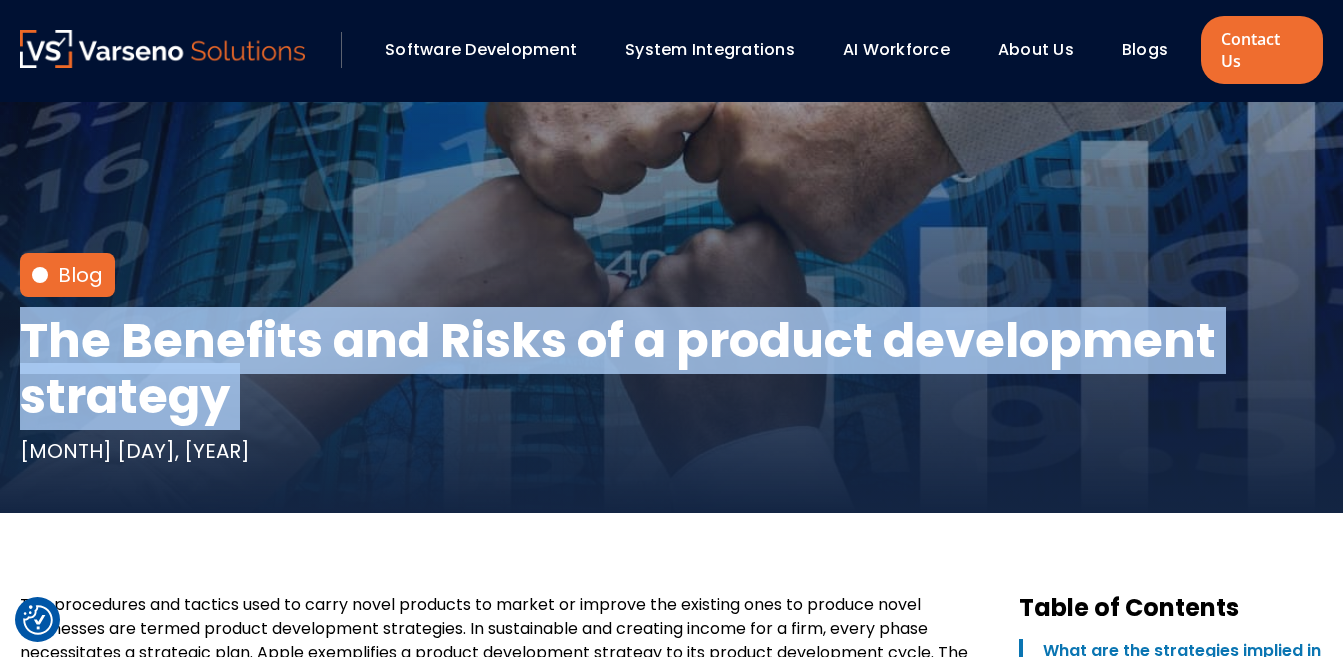click on "The Benefits and Risks of a product development strategy" at bounding box center [671, 369] 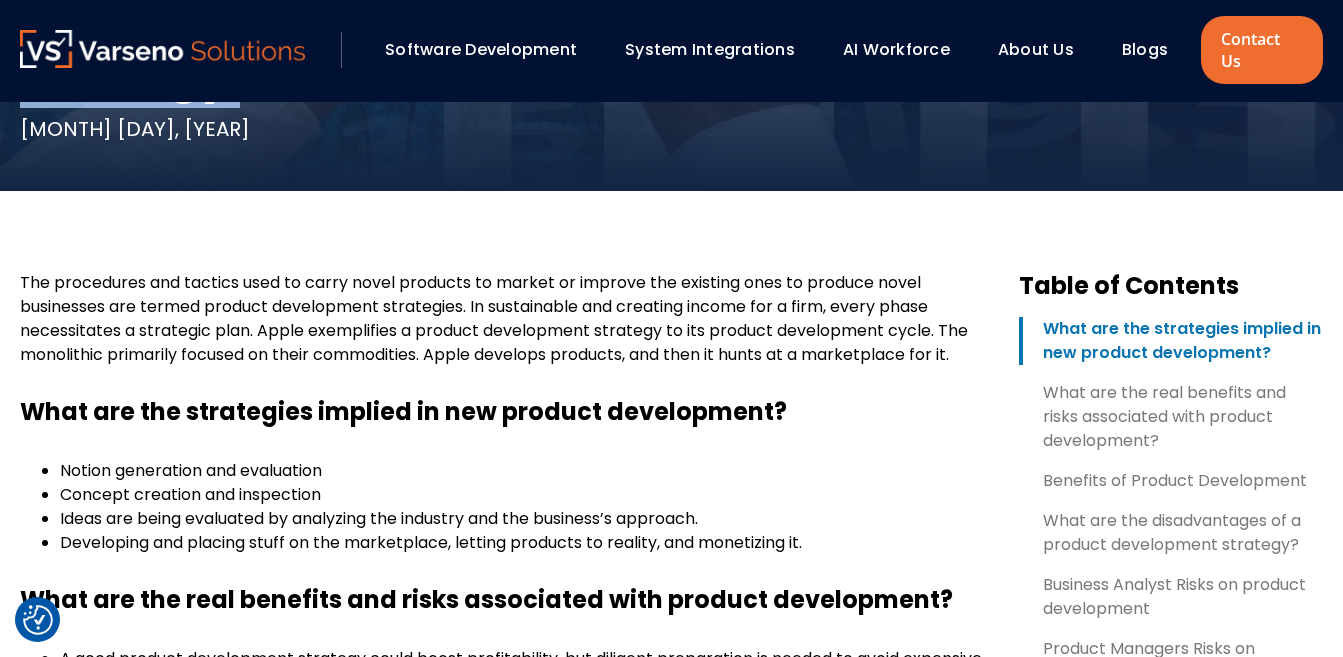 scroll, scrollTop: 628, scrollLeft: 0, axis: vertical 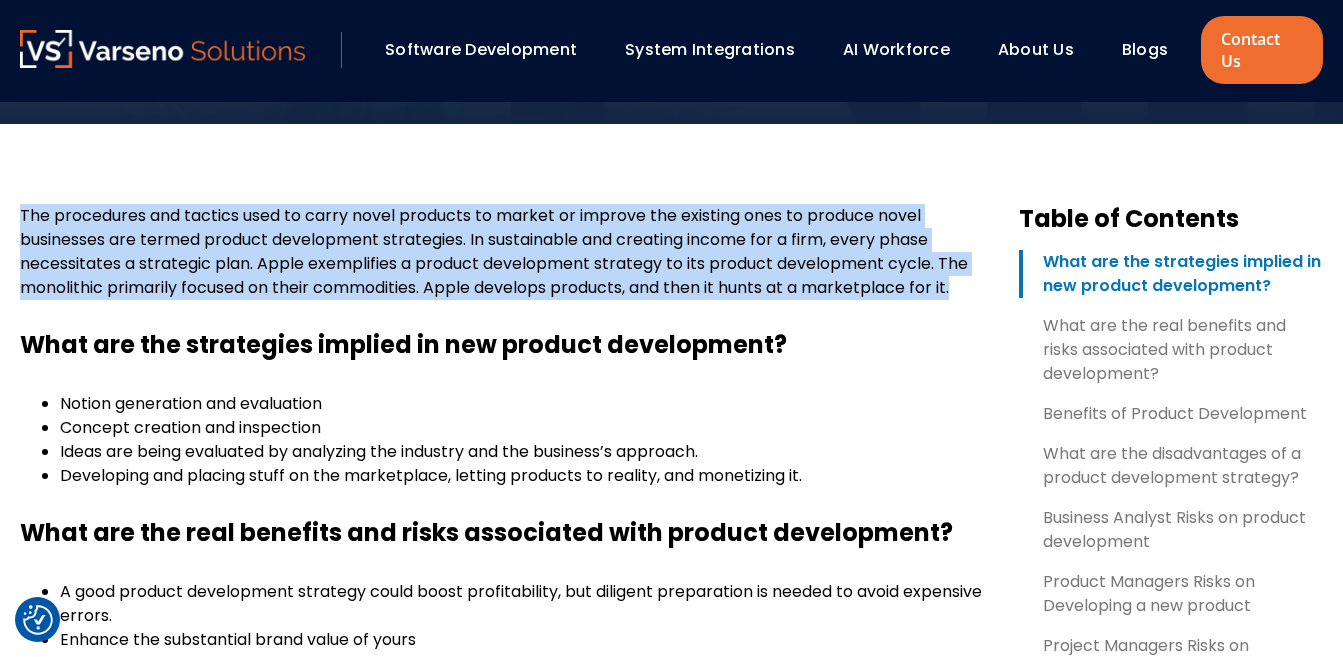 drag, startPoint x: 21, startPoint y: 215, endPoint x: 974, endPoint y: 289, distance: 955.8687 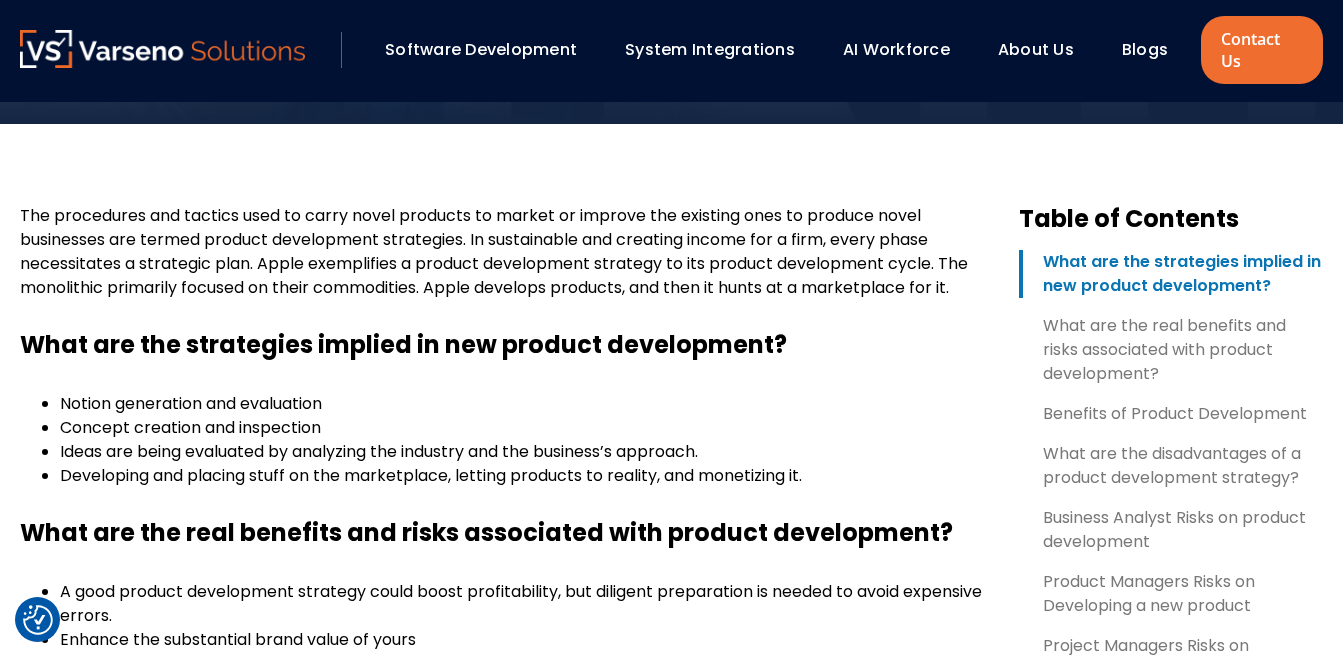 click on "The procedures and tactics used to carry novel products to market or improve the existing ones to produce novel businesses are termed product development strategies. In sustainable and creating income for a firm, every phase necessitates a strategic plan. Apple exemplifies a product development strategy to its product development cycle. The monolithic primarily focused on their commodities. Apple develops products, and then it hunts at a marketplace for it.
What are the strategies implied in new product development?
Notion generation and evaluation
Concept creation and inspection
Ideas are being evaluated by analyzing the industry and the business’s approach.
Developing and placing stuff on the marketplace, letting products to reality, and monetizing it.
What are the real benefits and risks associated with product development?
A good product development strategy could boost profitability, but diligent preparation is needed to avoid expensive errors." at bounding box center [503, 1083] 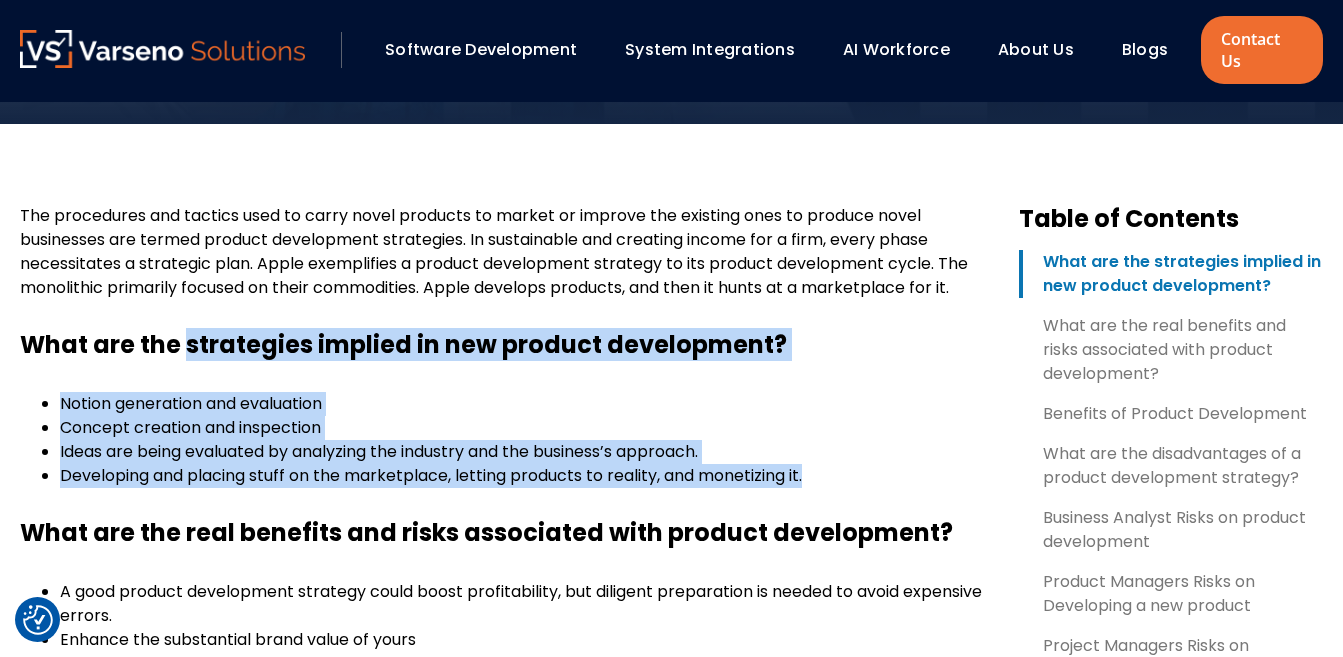 drag, startPoint x: 188, startPoint y: 343, endPoint x: 829, endPoint y: 481, distance: 655.68665 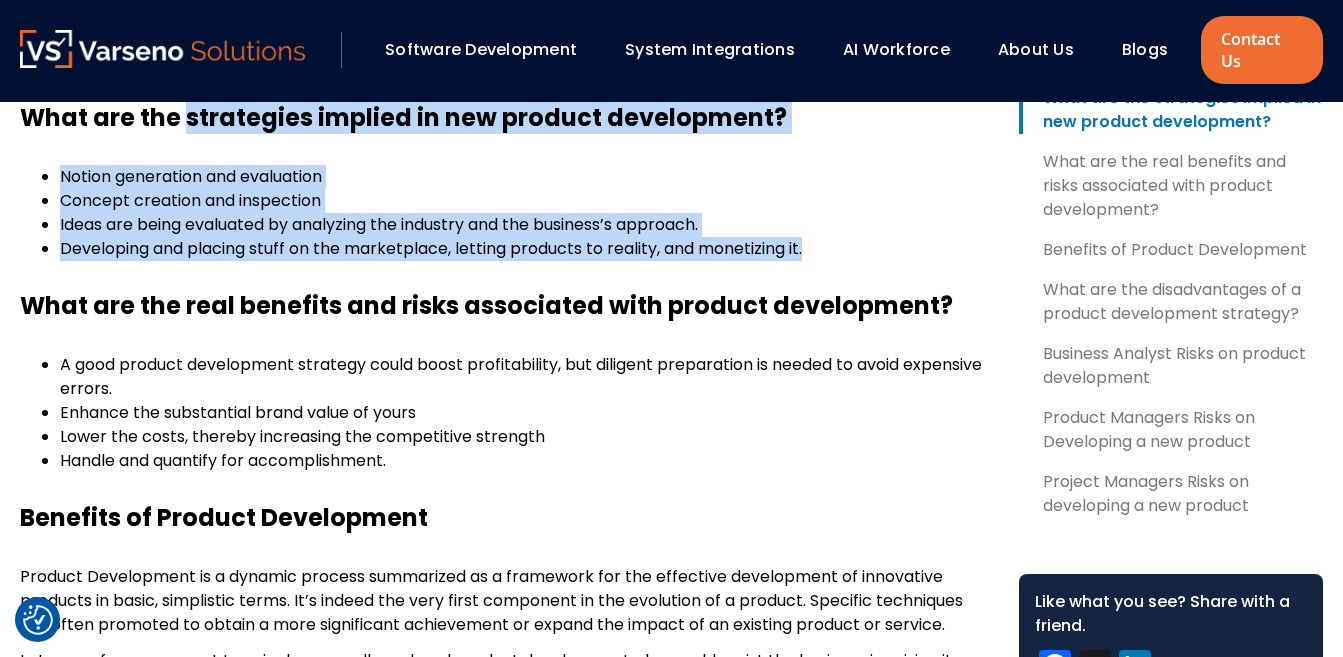 scroll, scrollTop: 949, scrollLeft: 0, axis: vertical 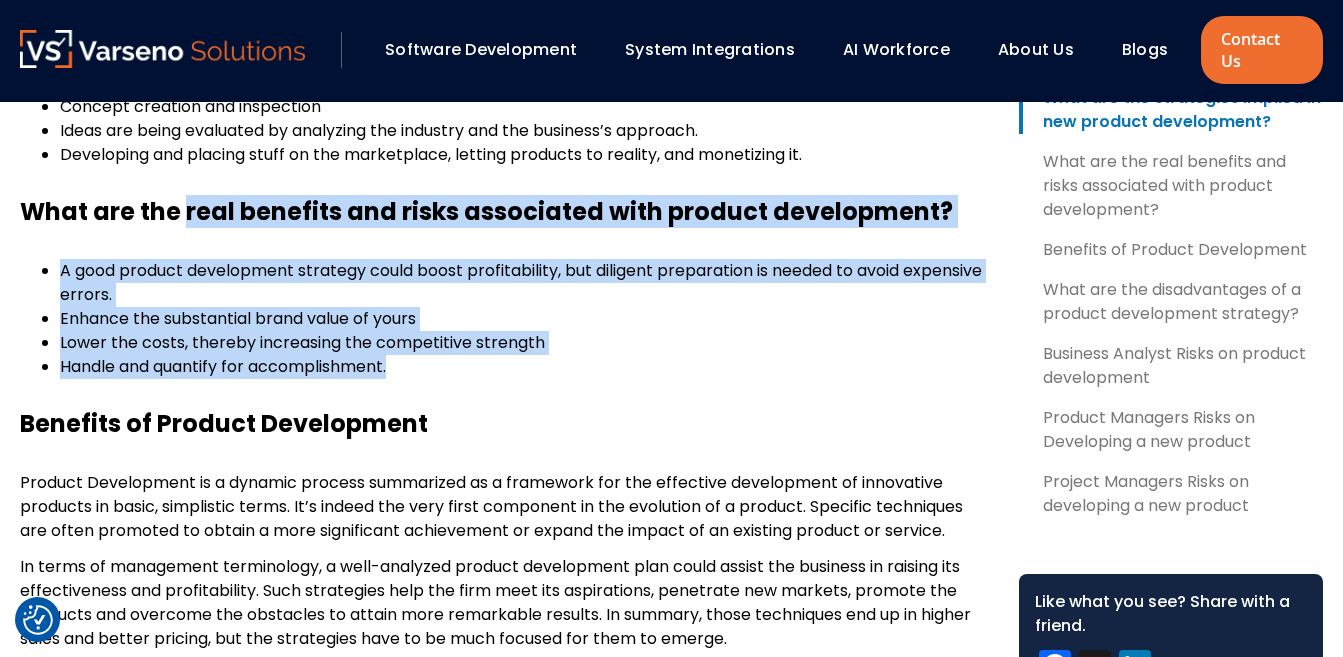 drag, startPoint x: 189, startPoint y: 210, endPoint x: 459, endPoint y: 360, distance: 308.8689 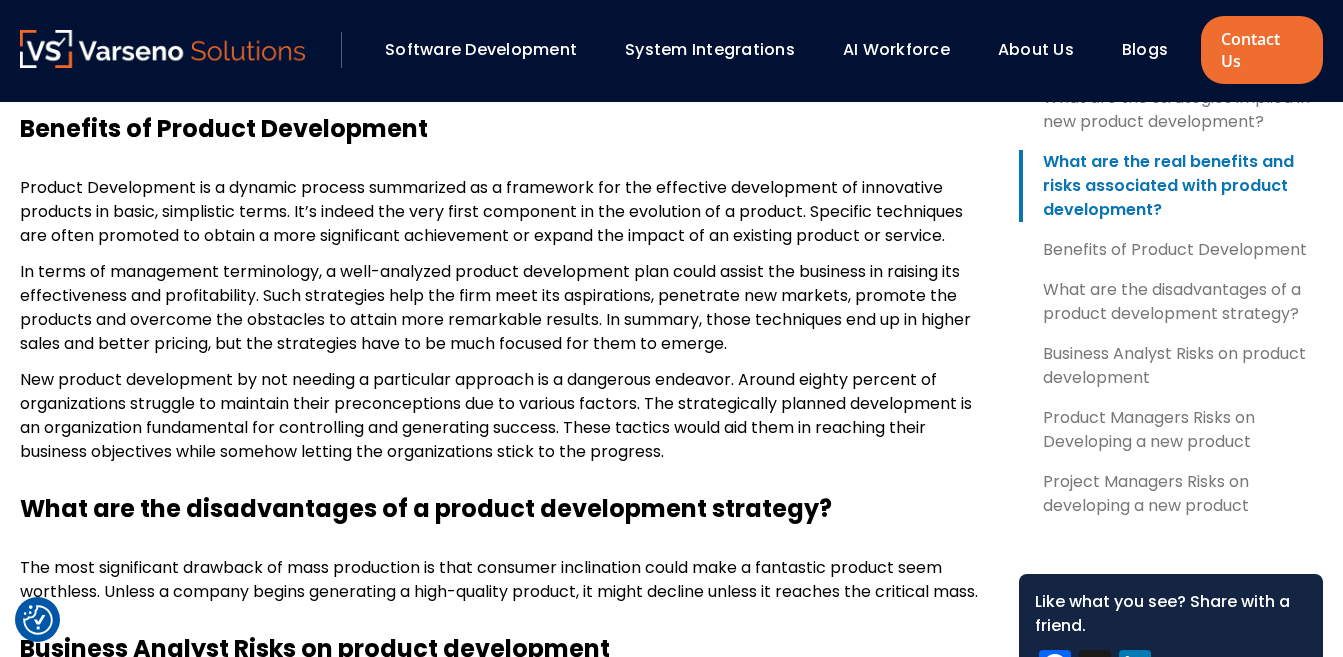 scroll, scrollTop: 1284, scrollLeft: 0, axis: vertical 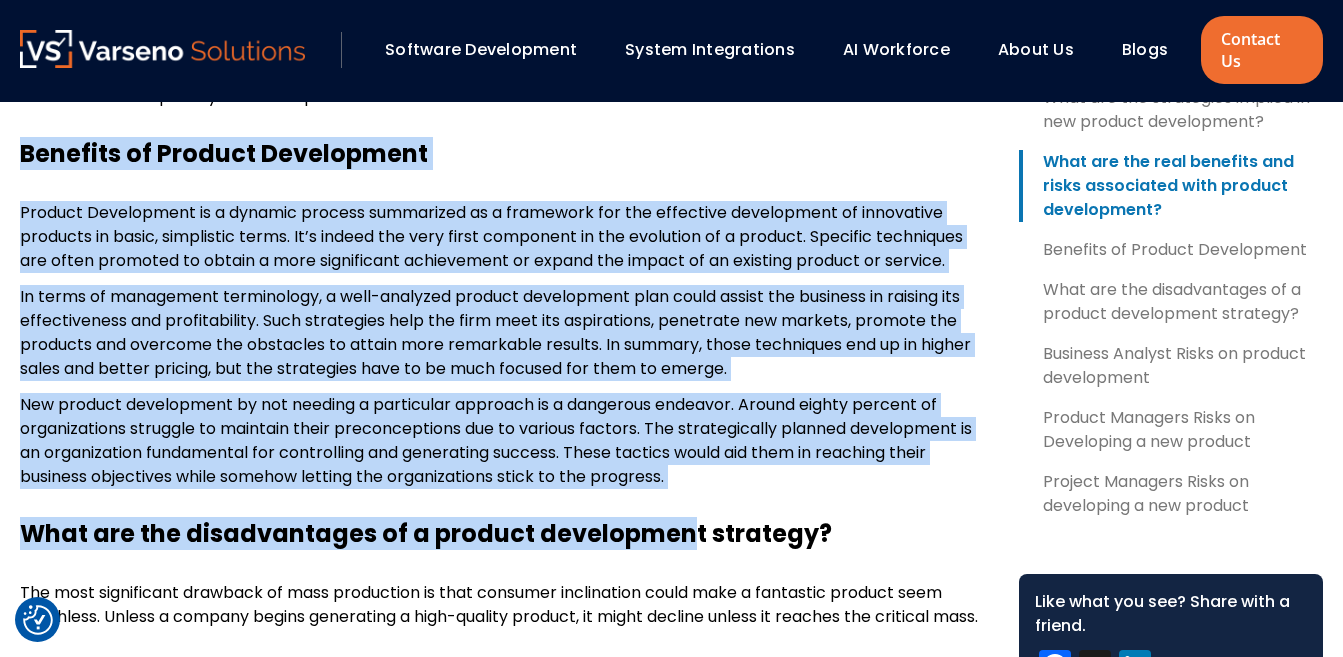 drag, startPoint x: 25, startPoint y: 147, endPoint x: 692, endPoint y: 502, distance: 755.5885 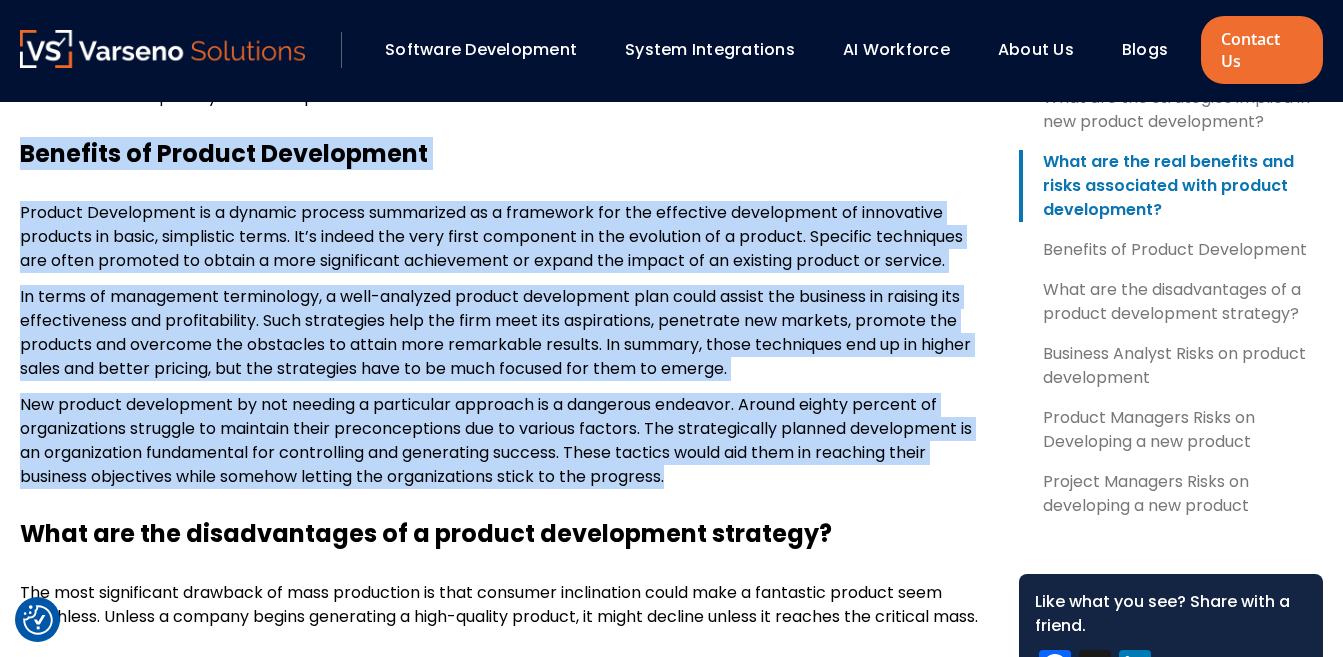 drag, startPoint x: 23, startPoint y: 151, endPoint x: 725, endPoint y: 480, distance: 775.27094 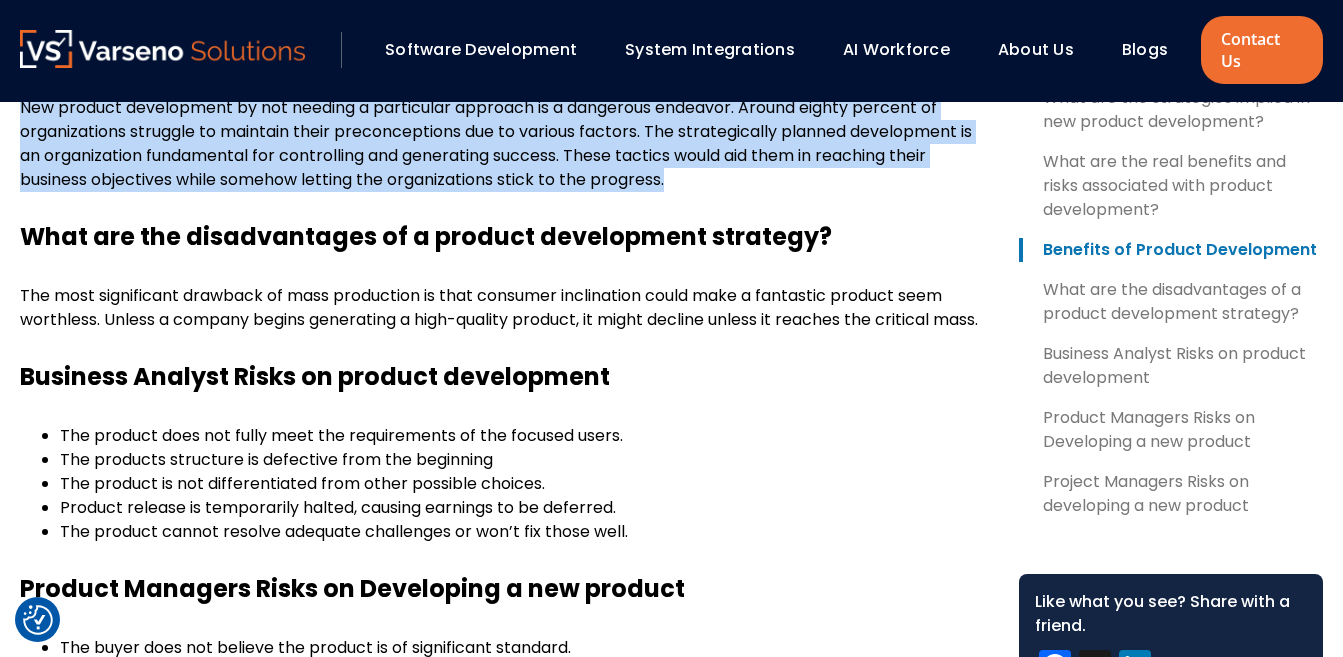 scroll, scrollTop: 1527, scrollLeft: 0, axis: vertical 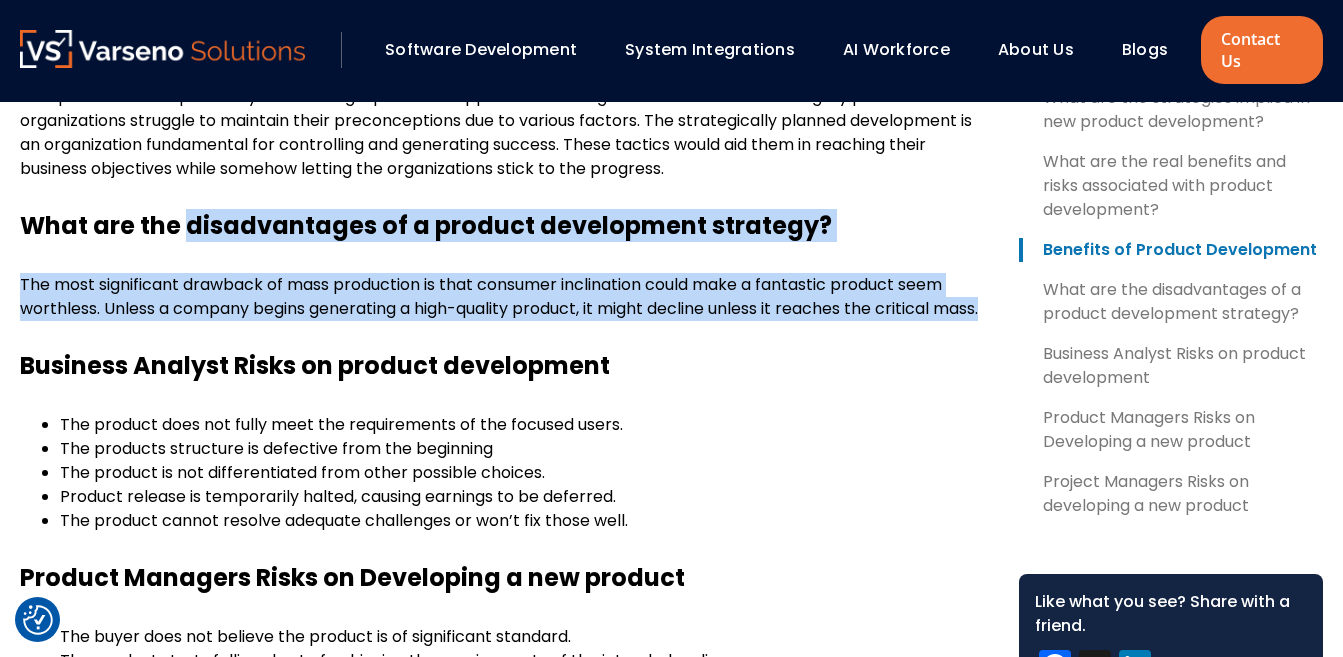 drag, startPoint x: 187, startPoint y: 223, endPoint x: 334, endPoint y: 325, distance: 178.92177 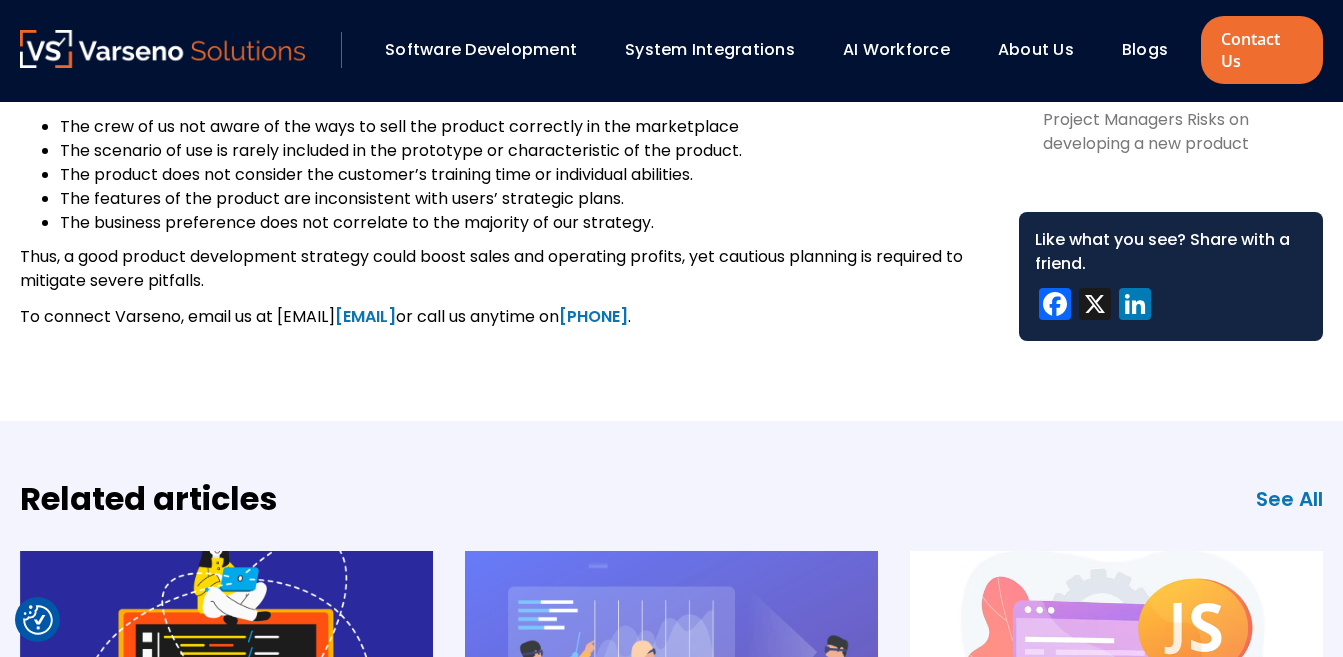 scroll, scrollTop: 2250, scrollLeft: 0, axis: vertical 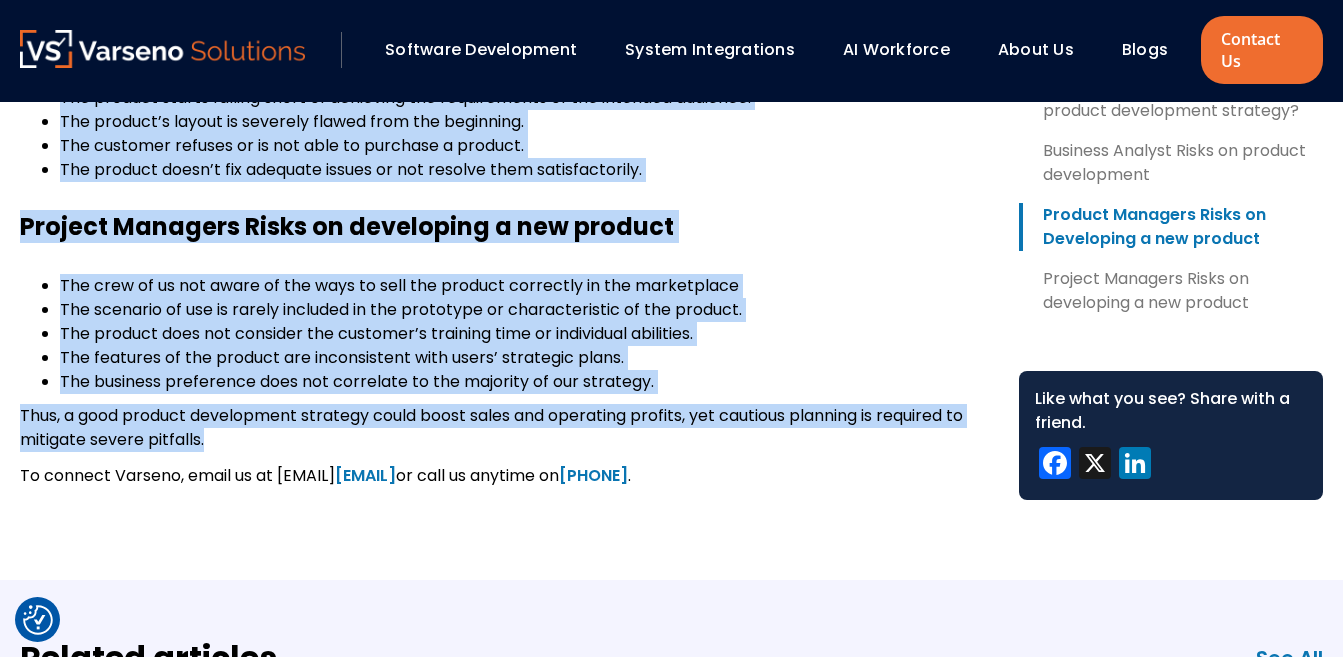 drag, startPoint x: 20, startPoint y: 201, endPoint x: 213, endPoint y: 456, distance: 319.80307 